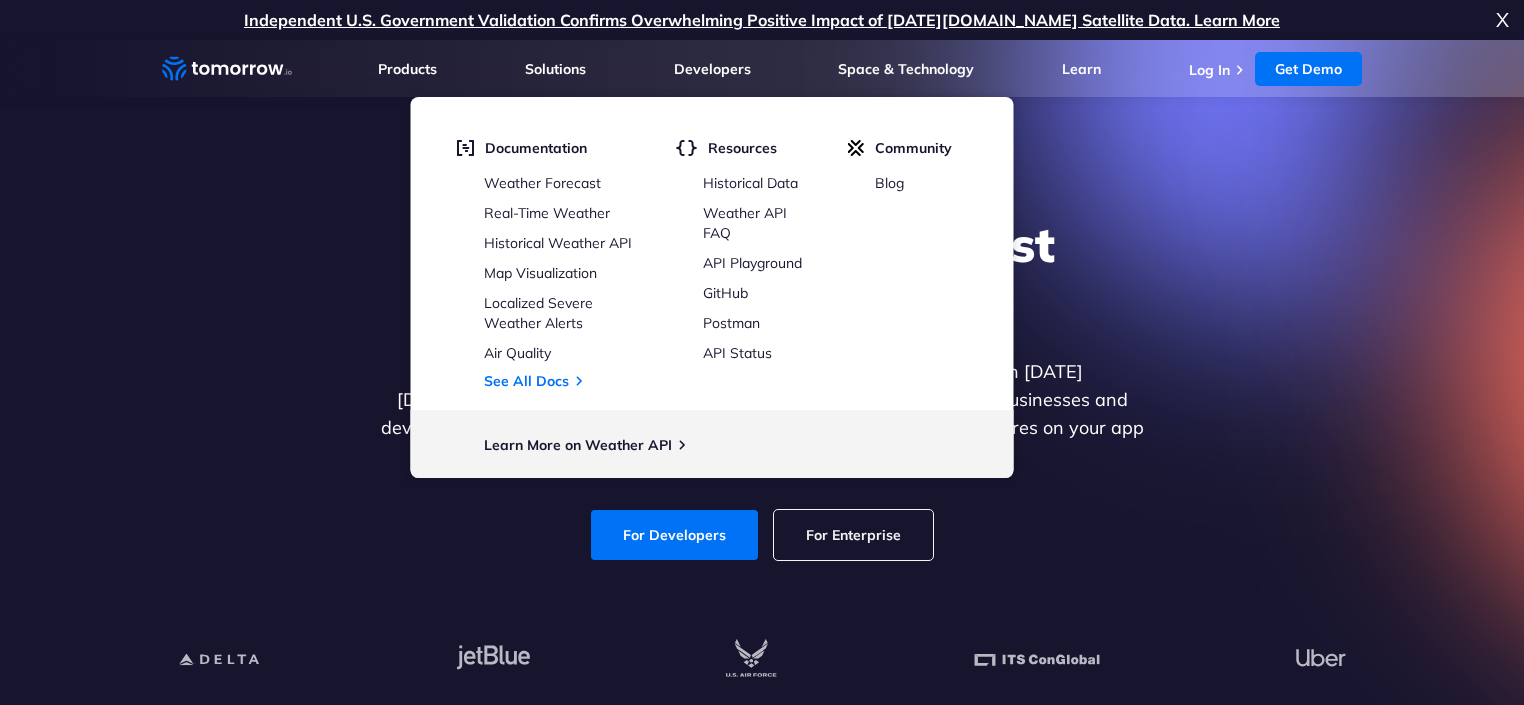 scroll, scrollTop: 0, scrollLeft: 0, axis: both 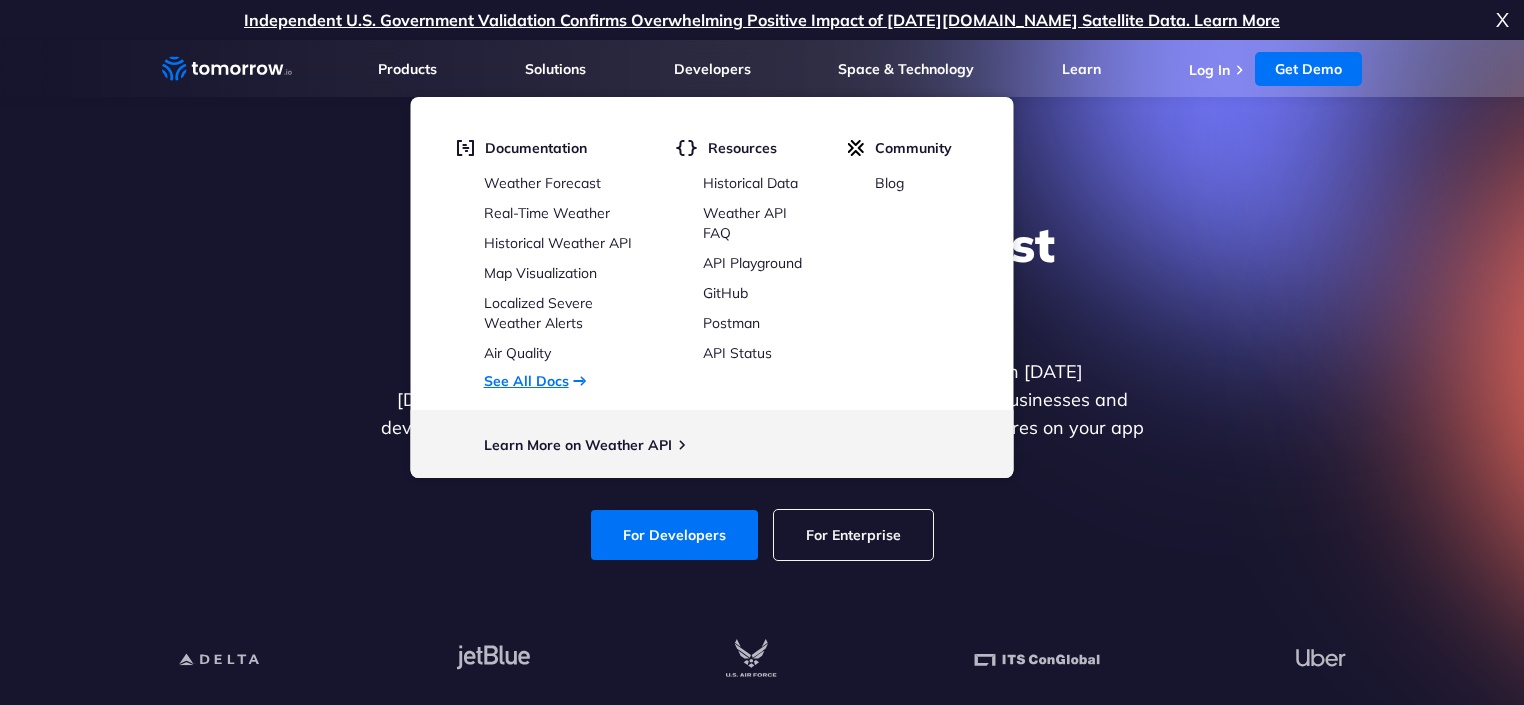 click on "See All Docs" at bounding box center [526, 381] 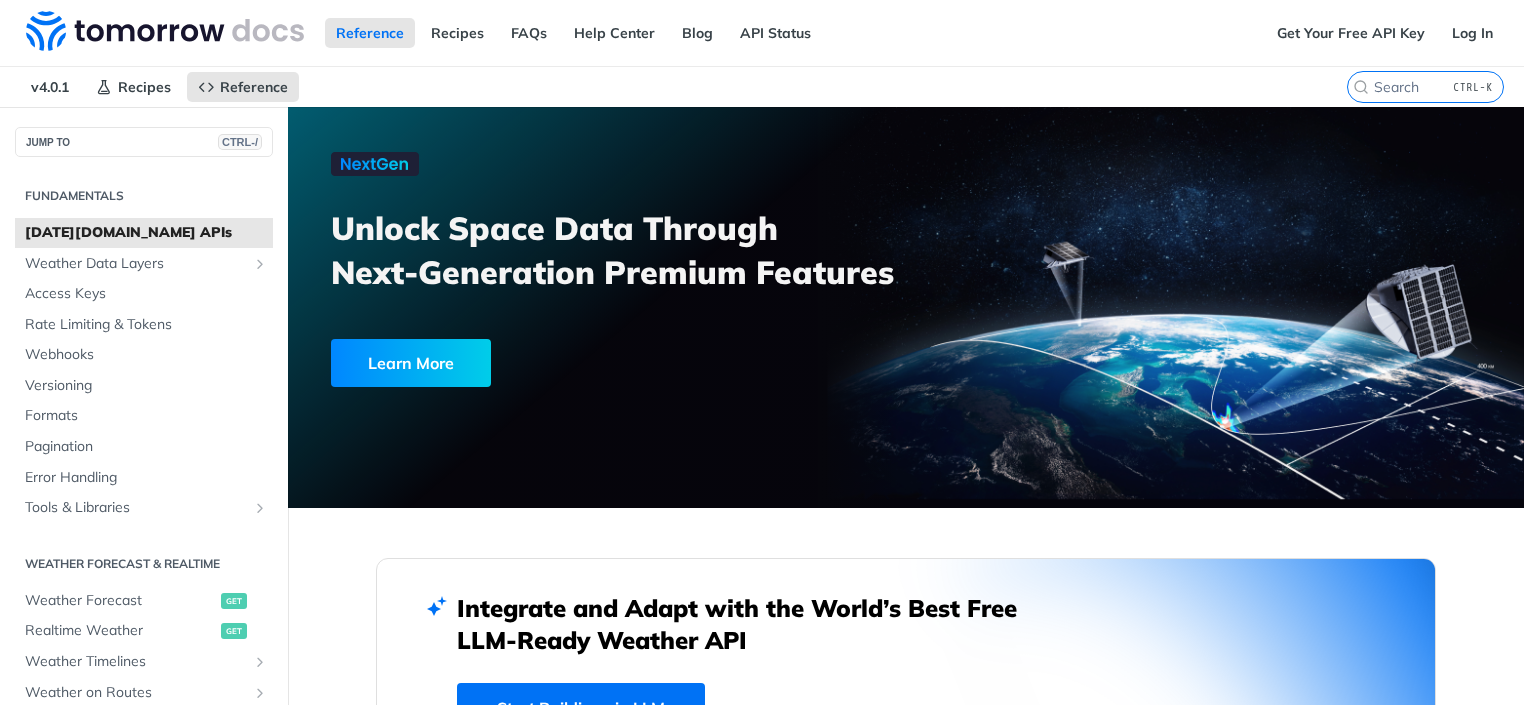 click on "Weather Maps" at bounding box center (120, 785) 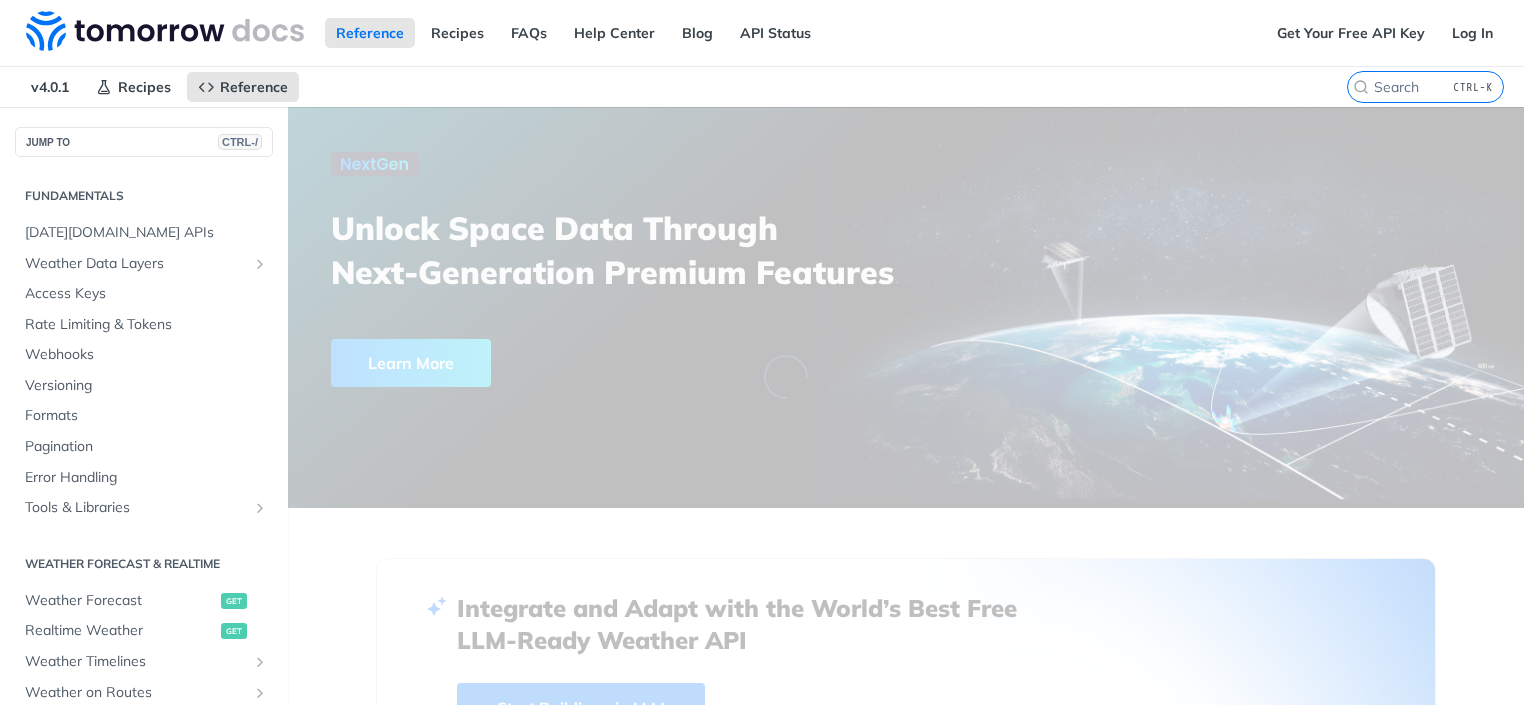 scroll, scrollTop: 0, scrollLeft: 0, axis: both 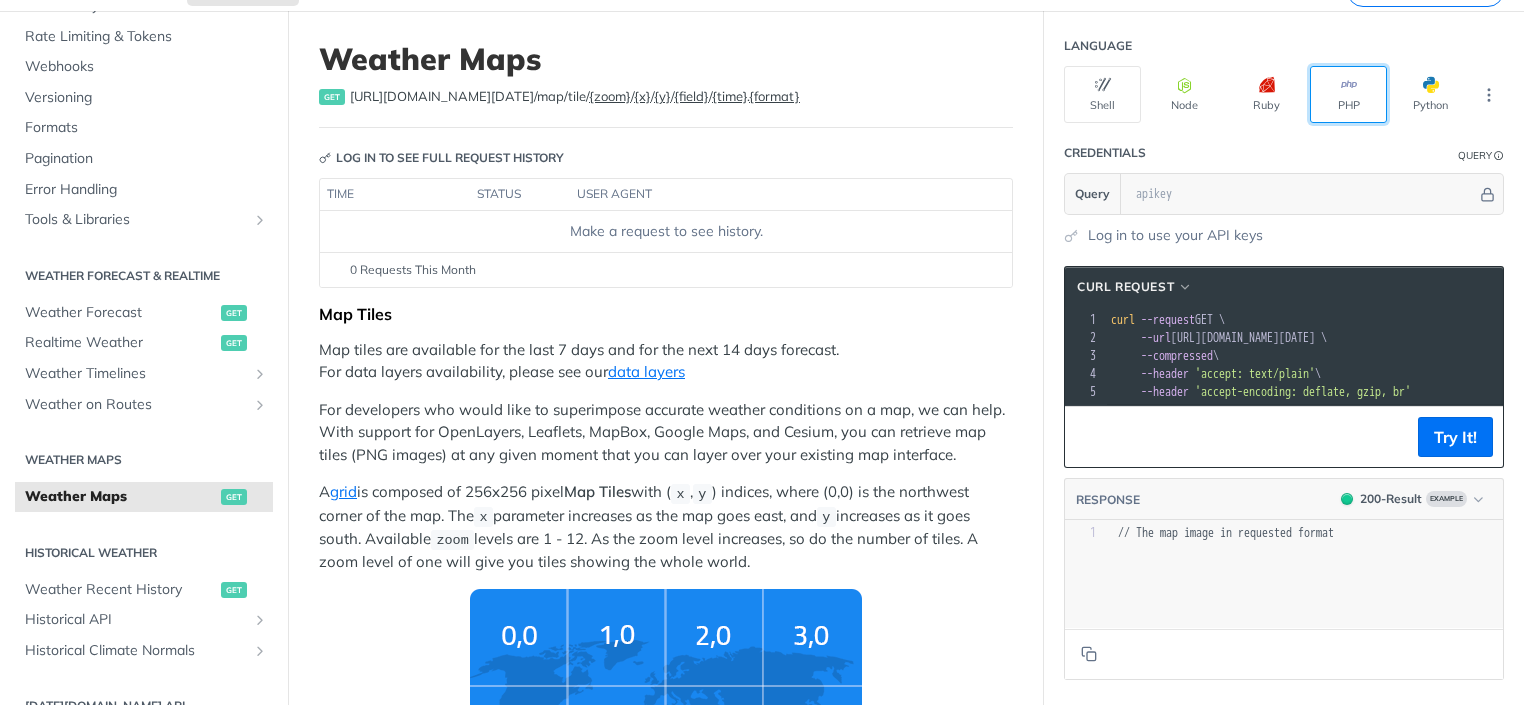 click on "PHP" at bounding box center [1348, 94] 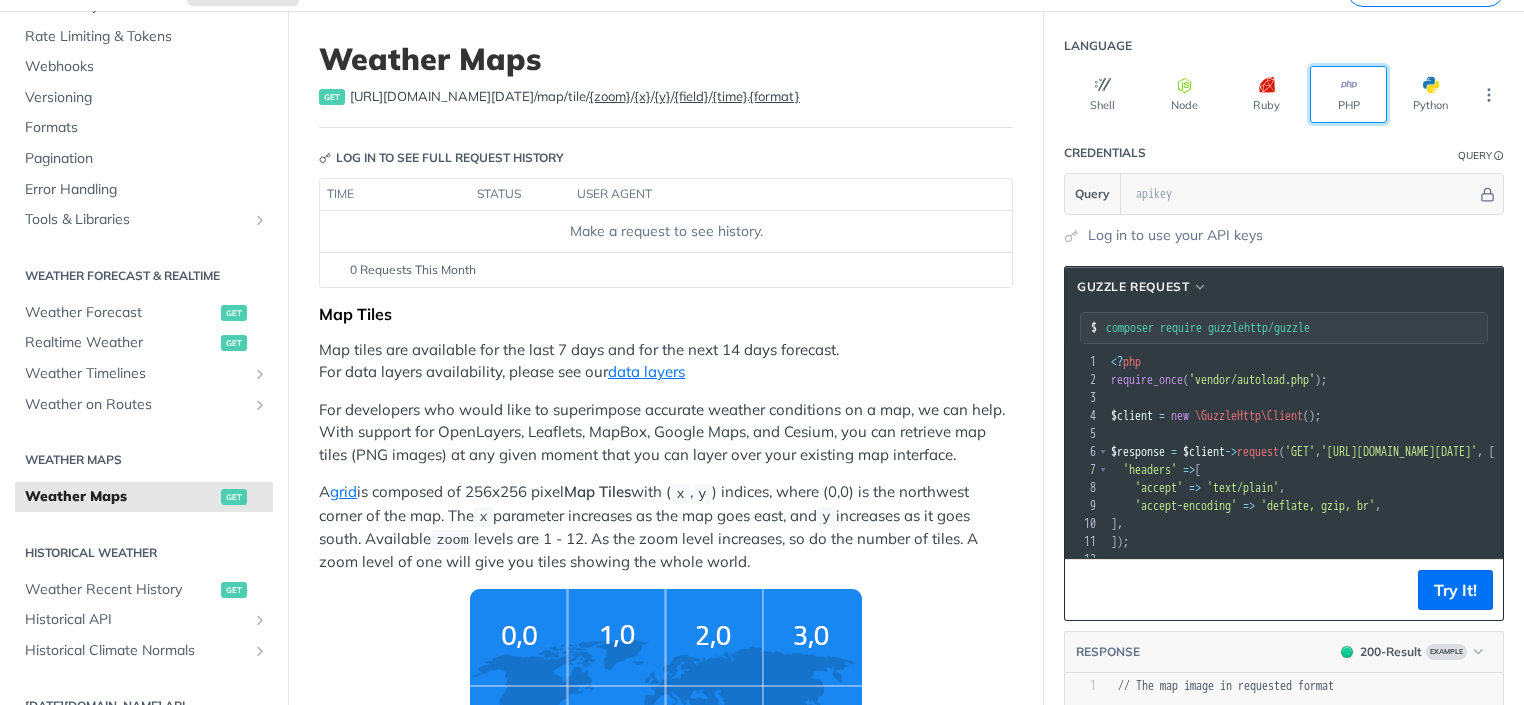 scroll, scrollTop: 44, scrollLeft: 0, axis: vertical 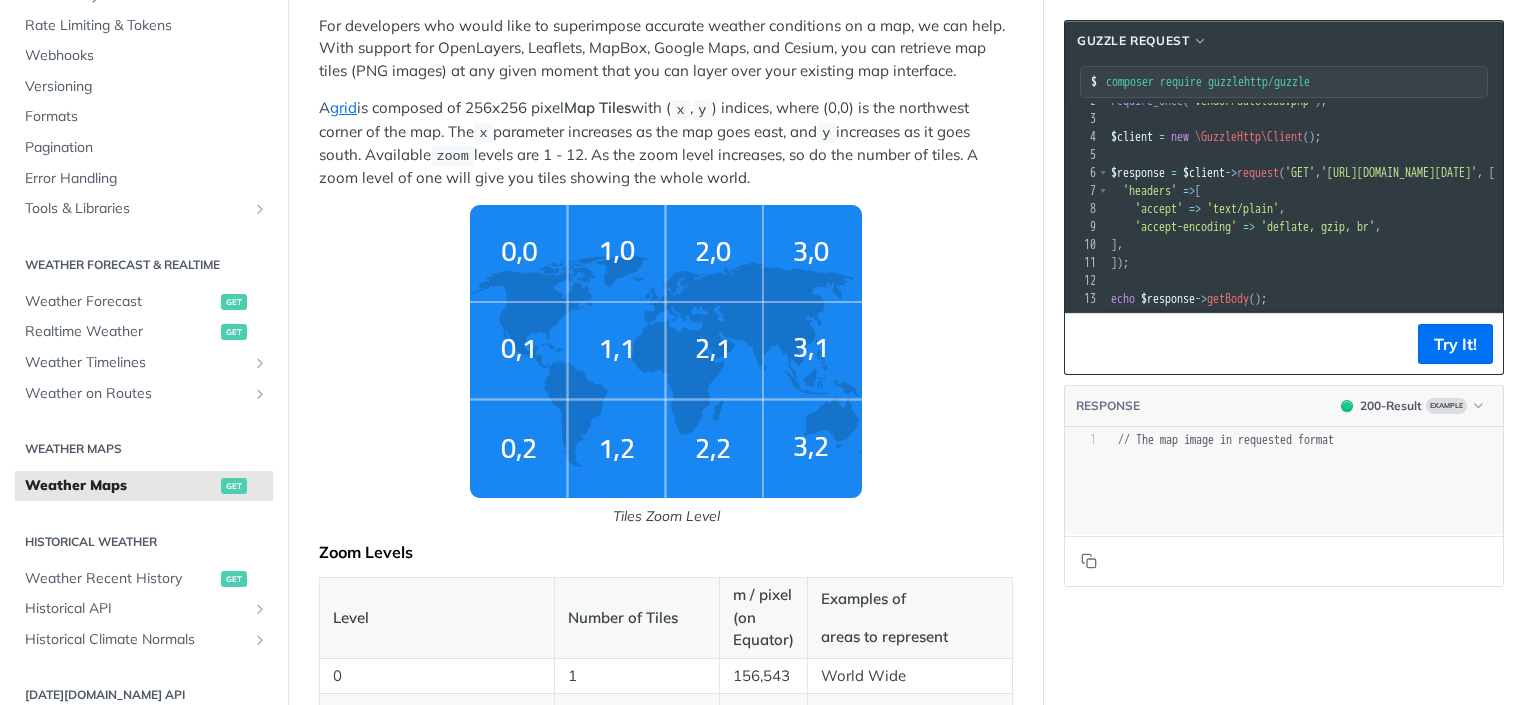 click at bounding box center (666, 351) 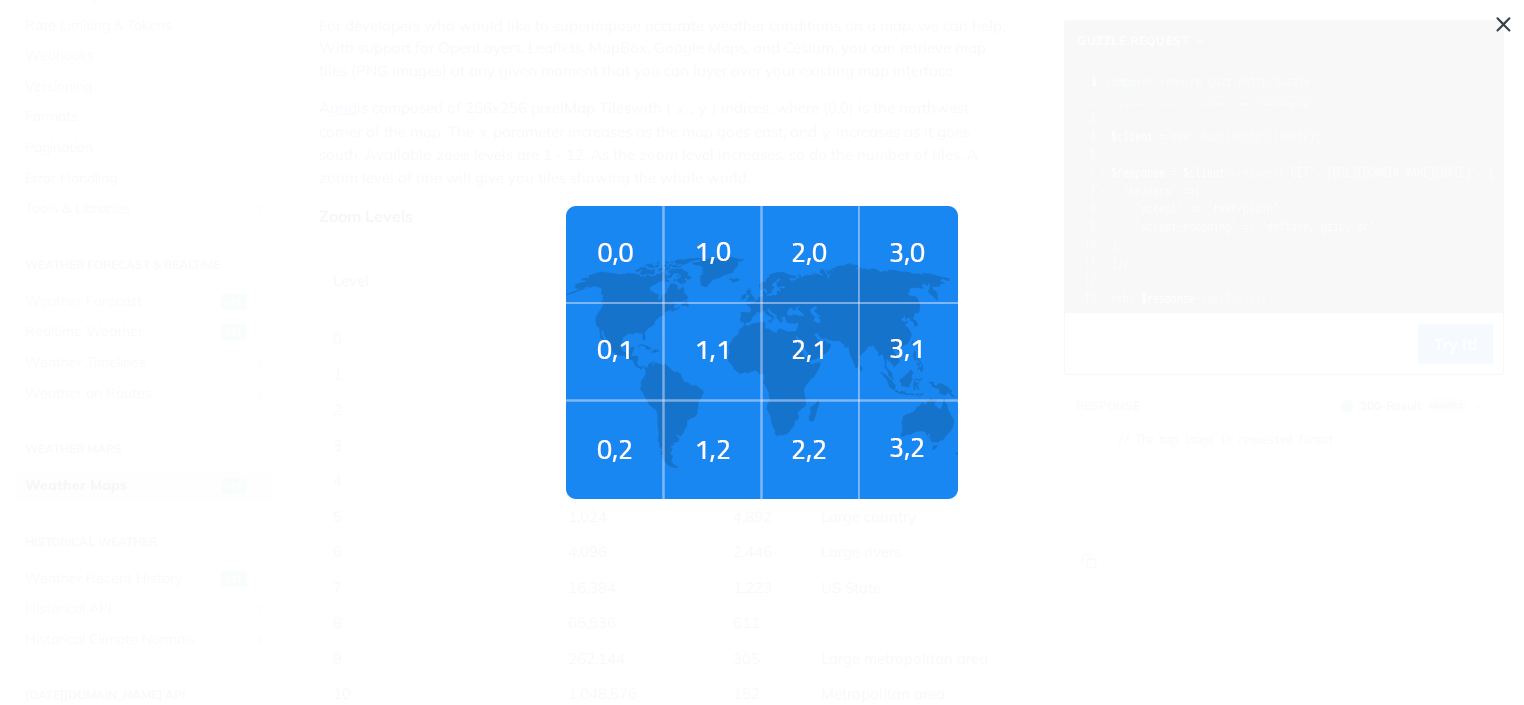 click on "Tiles Zoom Level" at bounding box center [762, 352] 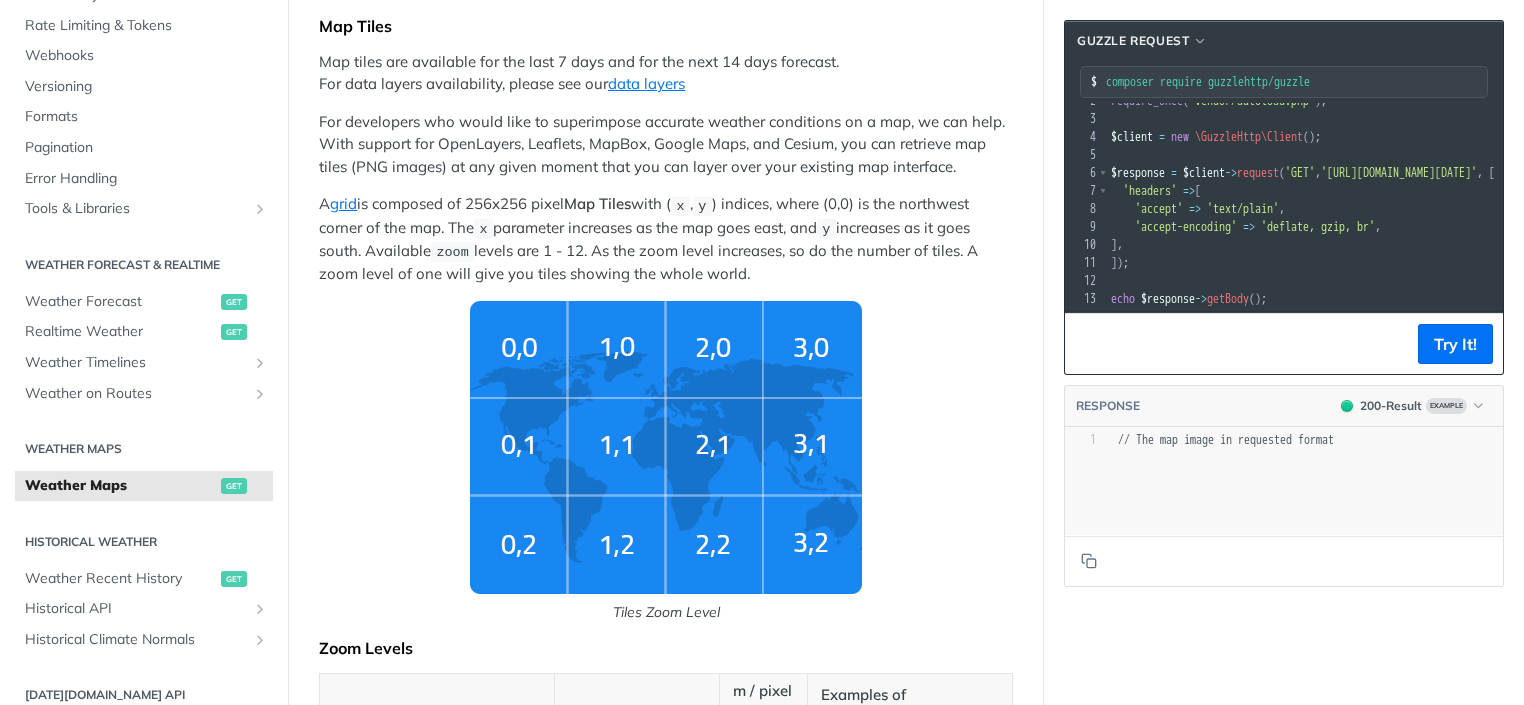 scroll, scrollTop: 96, scrollLeft: 0, axis: vertical 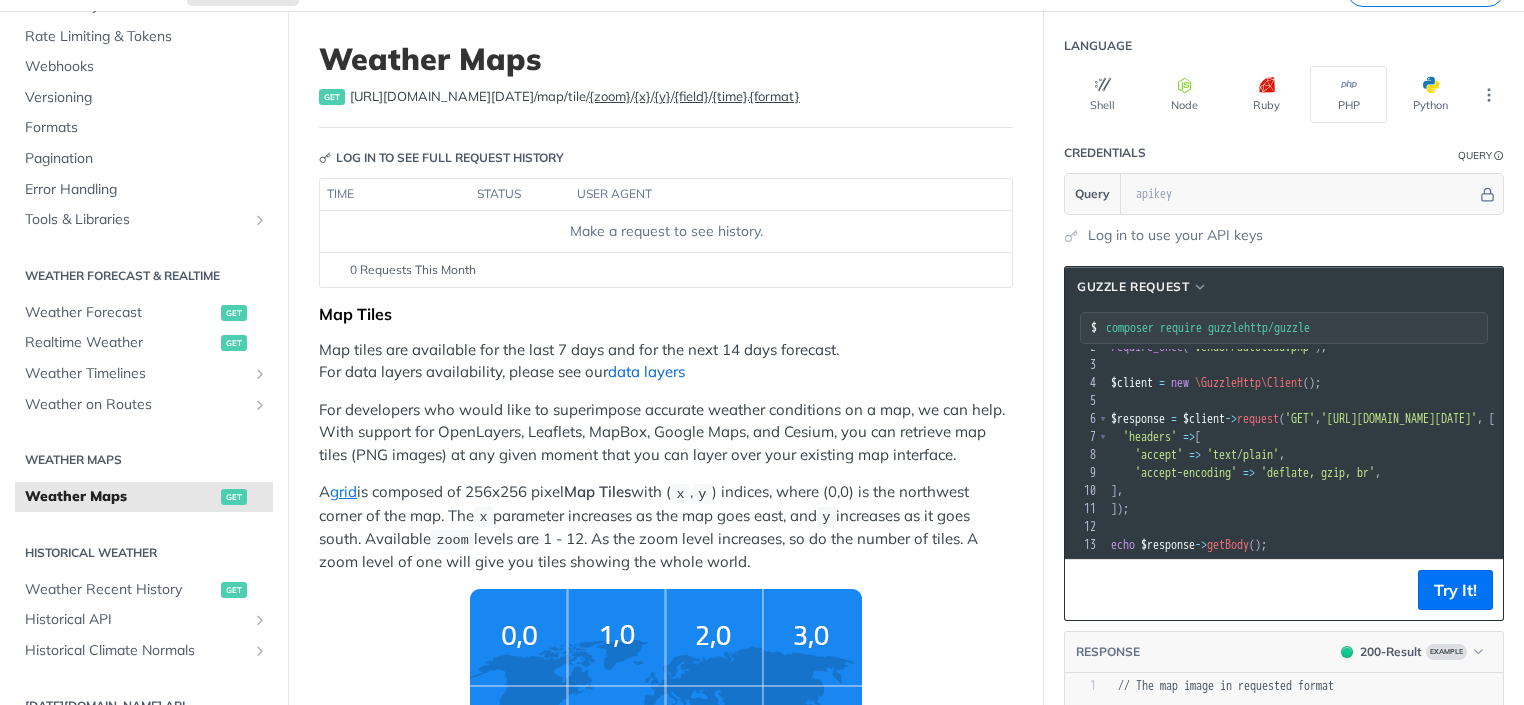 click on "data layers" at bounding box center [646, 371] 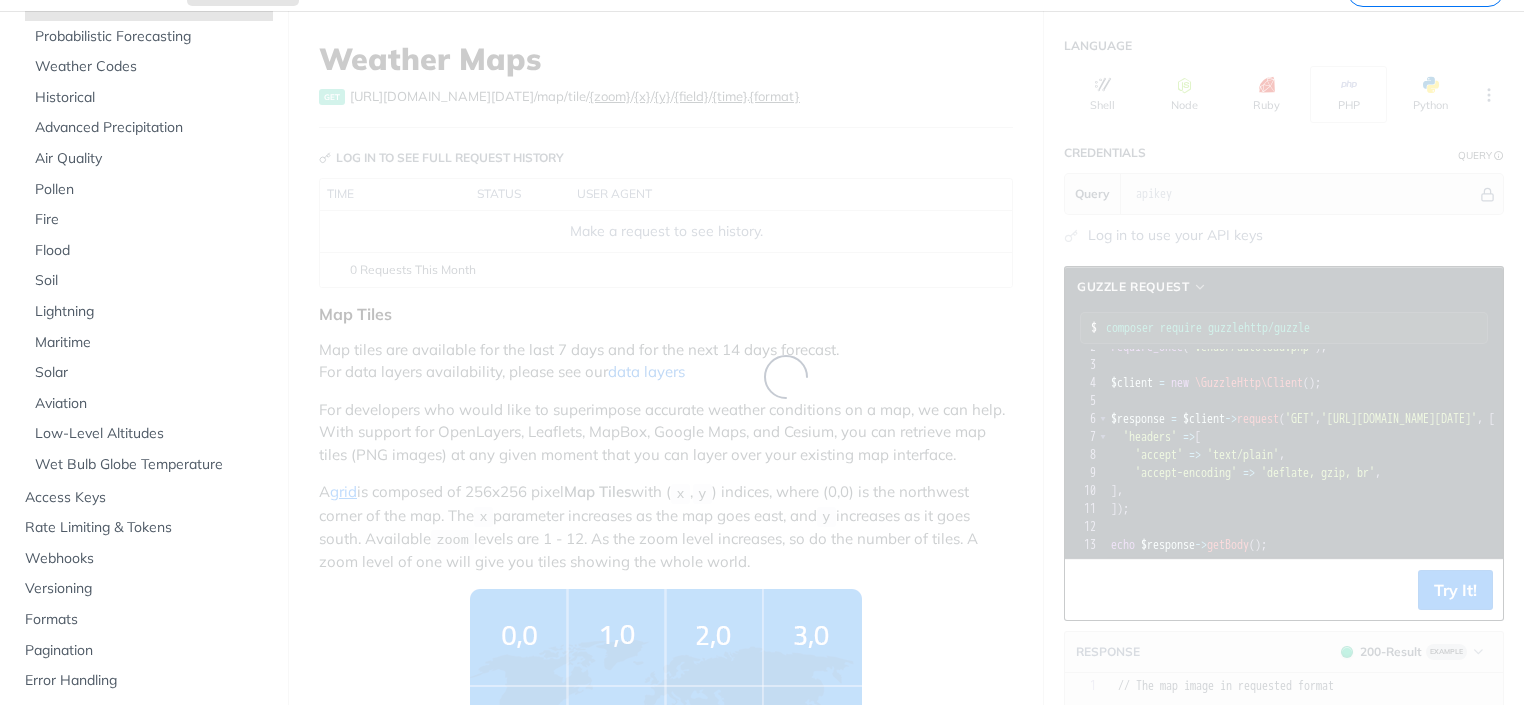 scroll, scrollTop: 0, scrollLeft: 0, axis: both 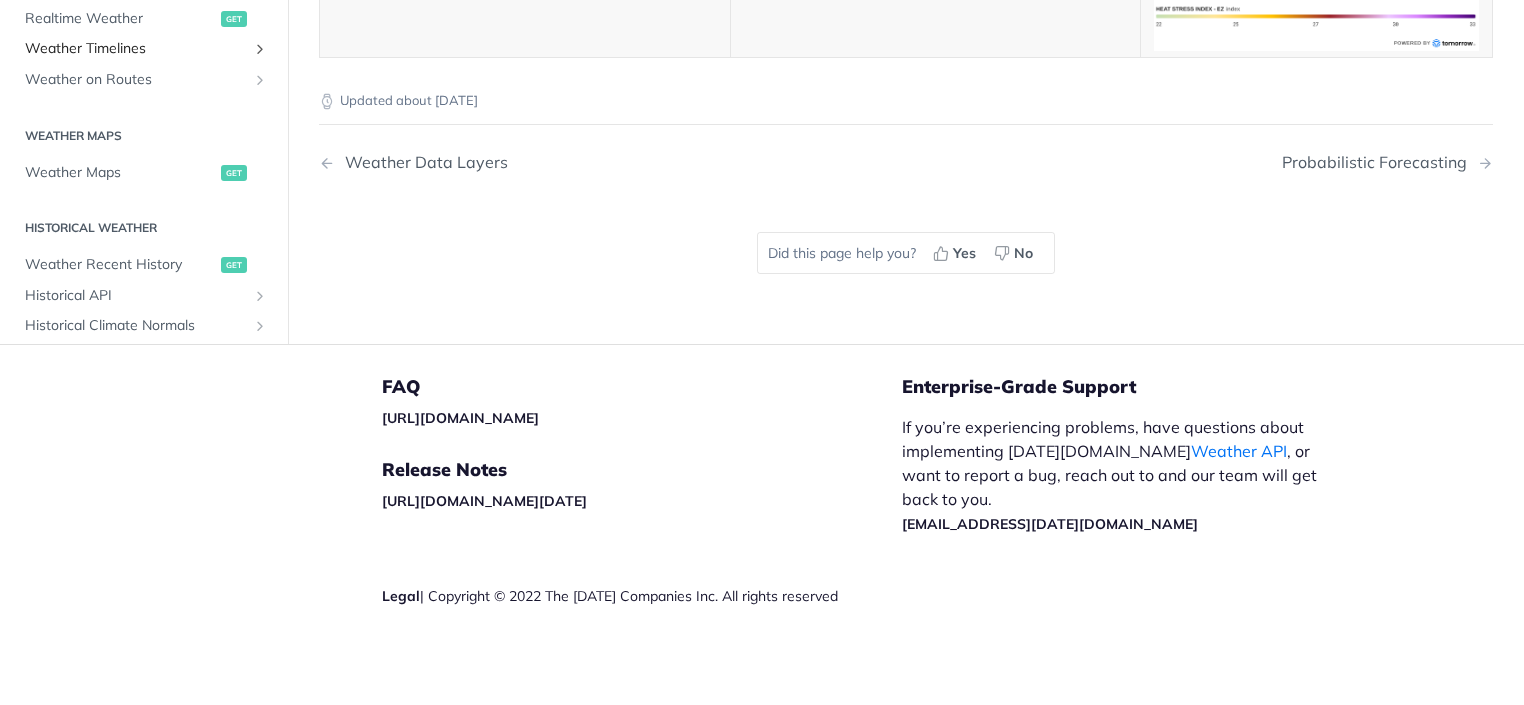 click on "Weather Timelines" at bounding box center [136, 50] 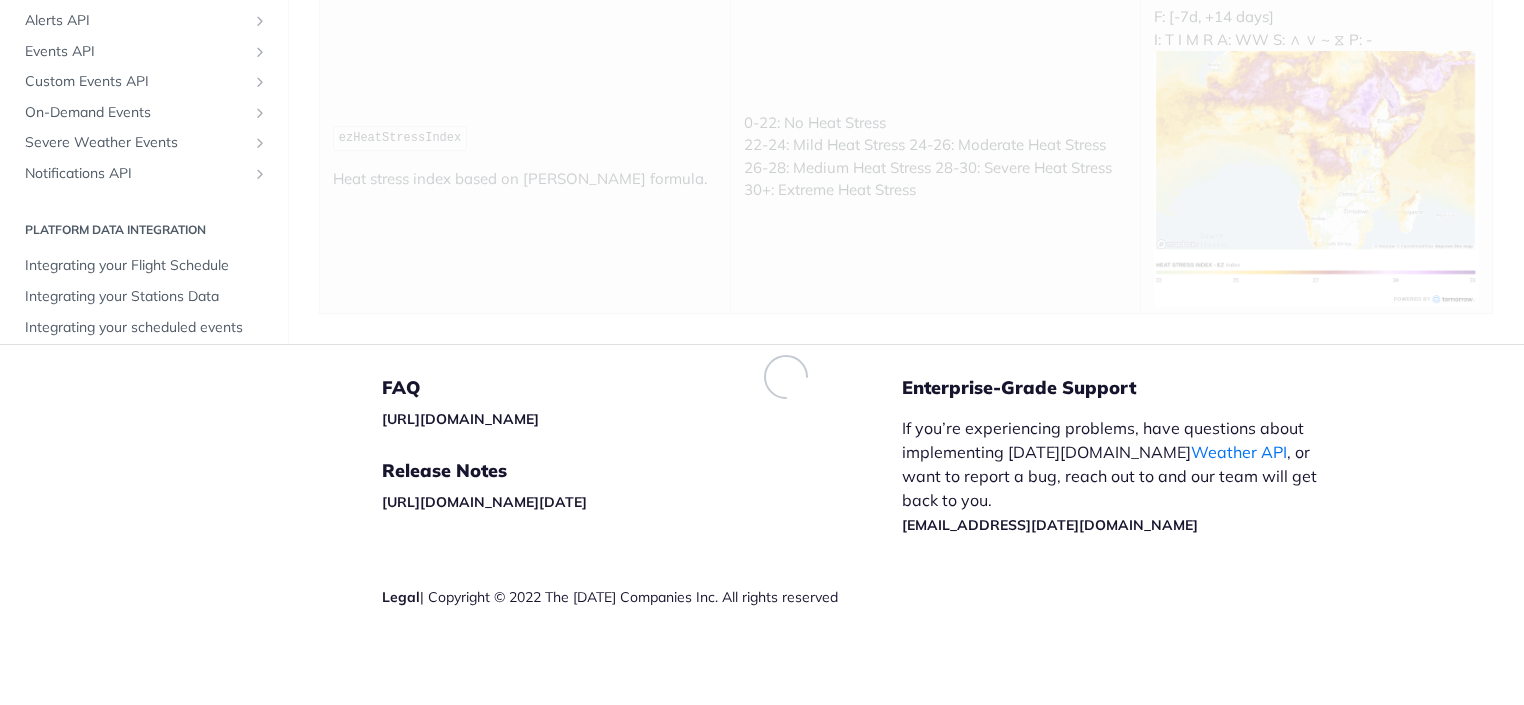scroll, scrollTop: 0, scrollLeft: 0, axis: both 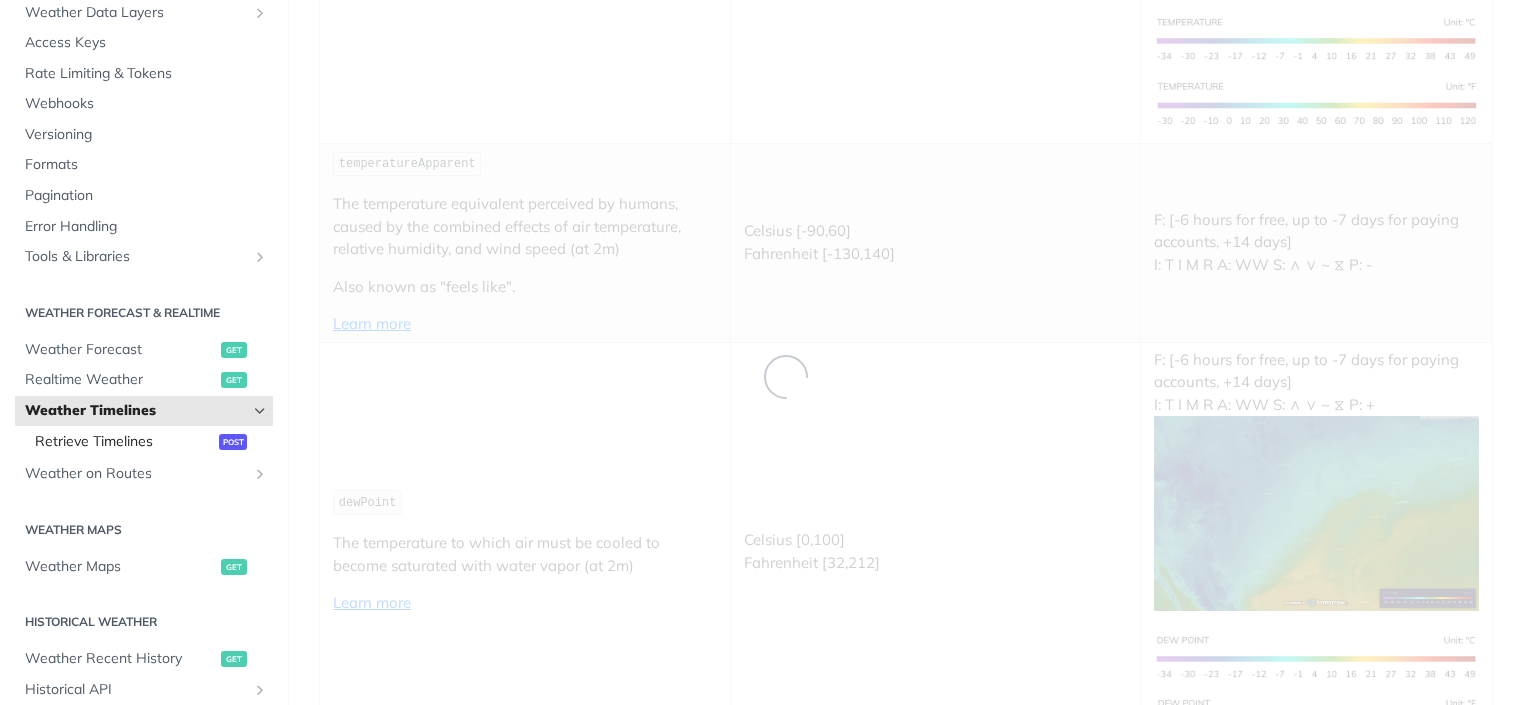 click on "Retrieve Timelines" at bounding box center (124, 442) 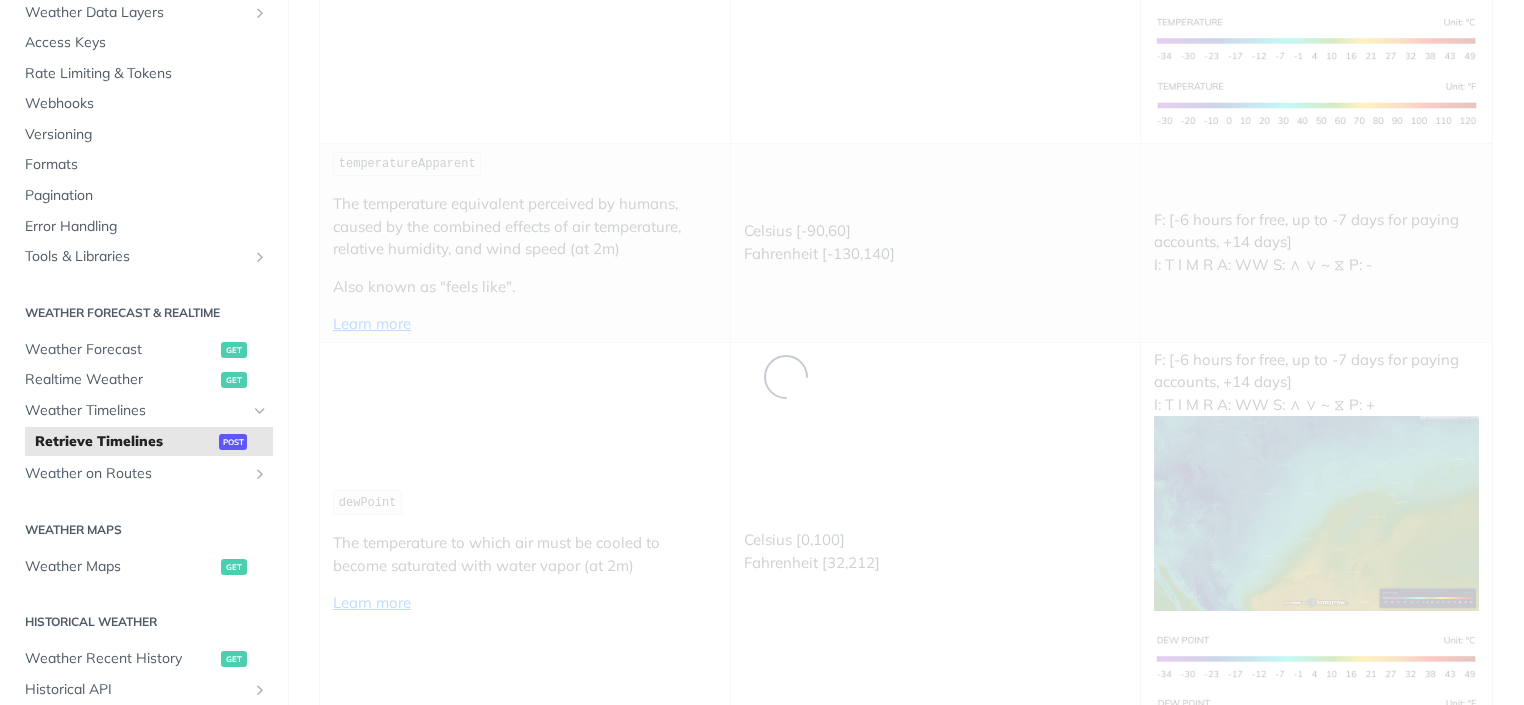 scroll, scrollTop: 0, scrollLeft: 0, axis: both 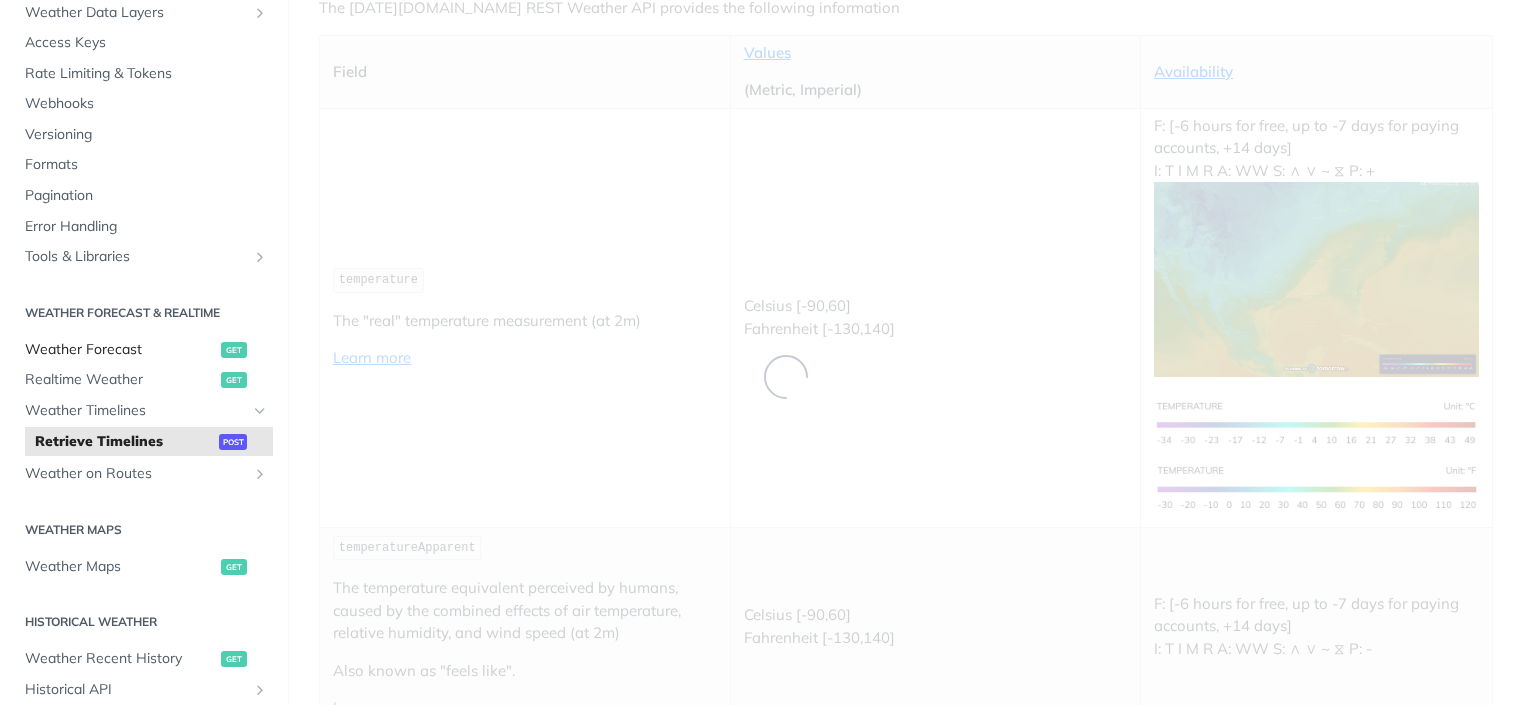 click on "Weather Forecast" at bounding box center (120, 350) 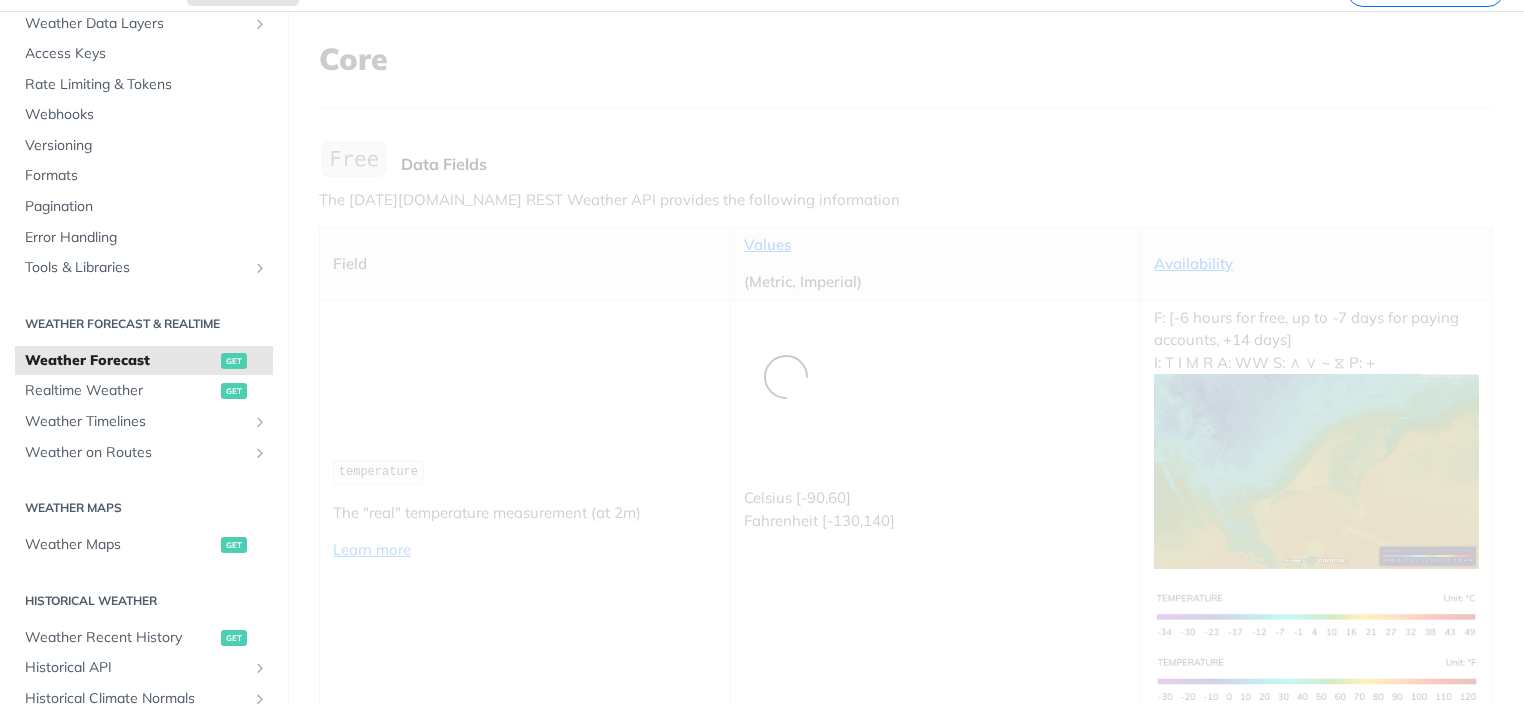 scroll, scrollTop: 0, scrollLeft: 0, axis: both 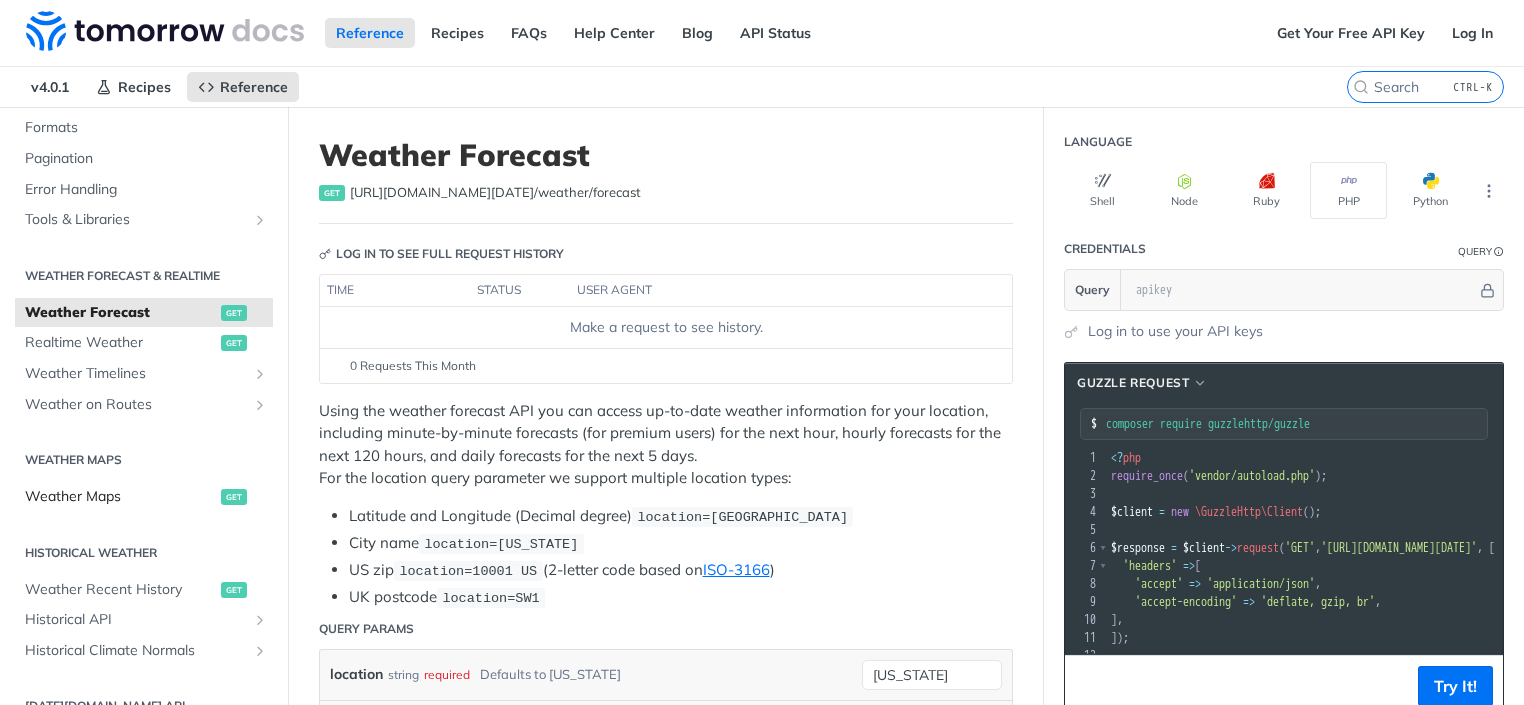 click on "Weather Maps" at bounding box center (120, 497) 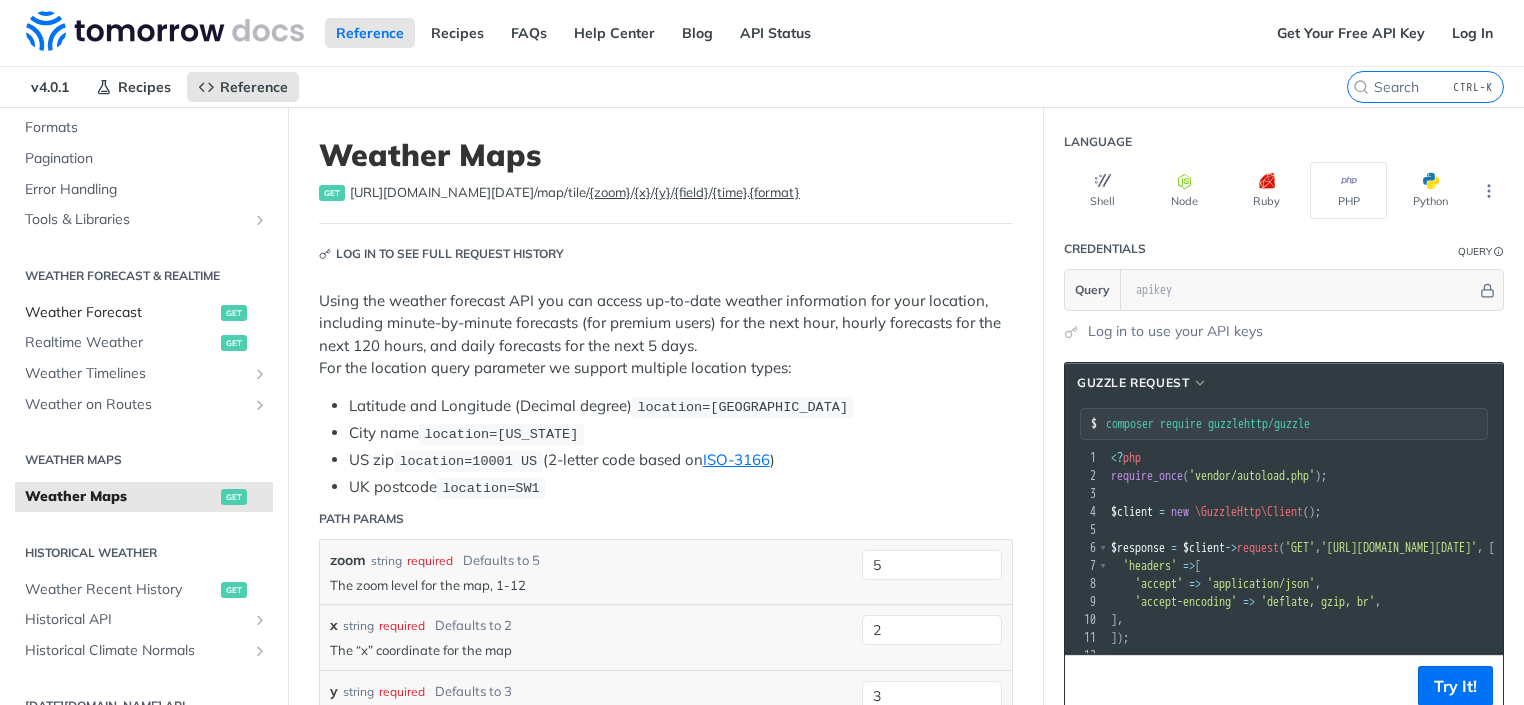 click on "Weather Forecast" at bounding box center [120, 313] 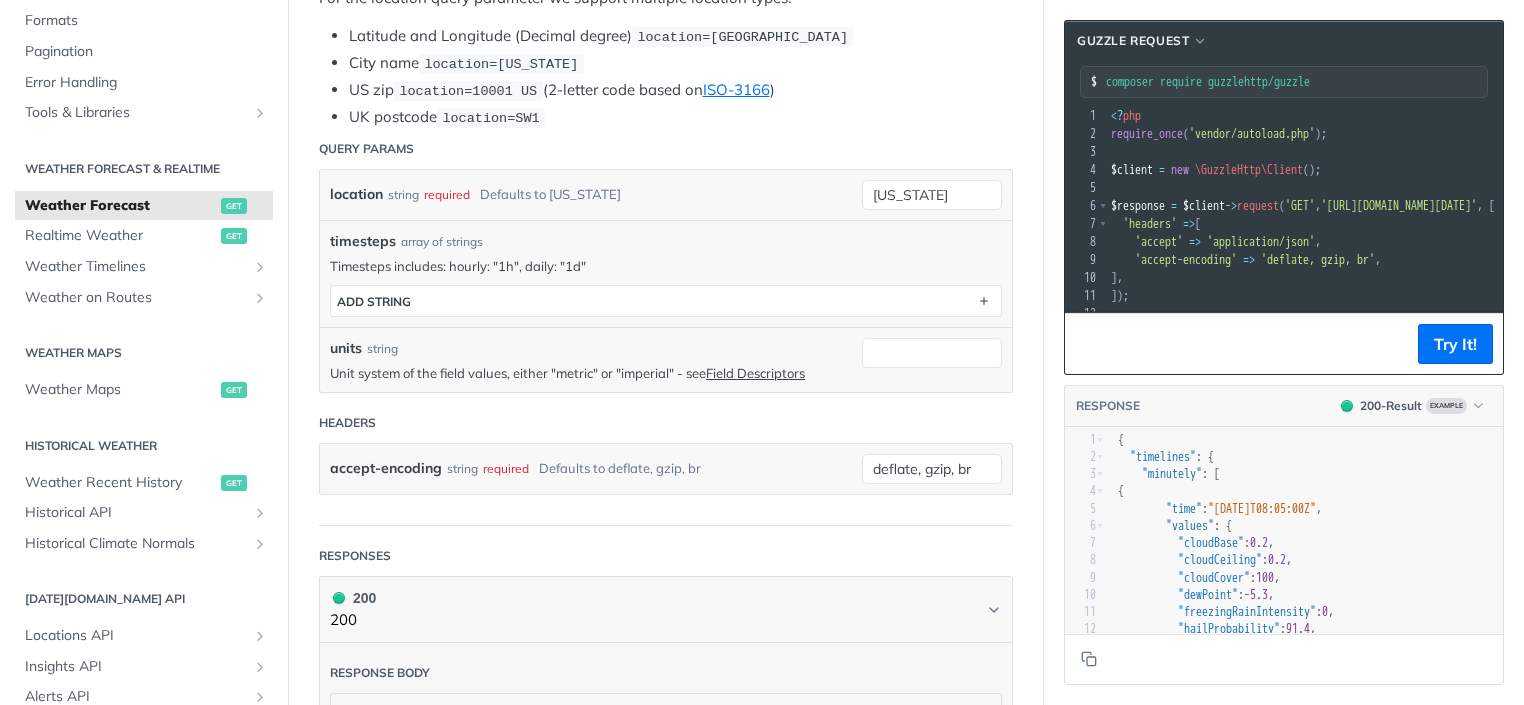 scroll, scrollTop: 672, scrollLeft: 0, axis: vertical 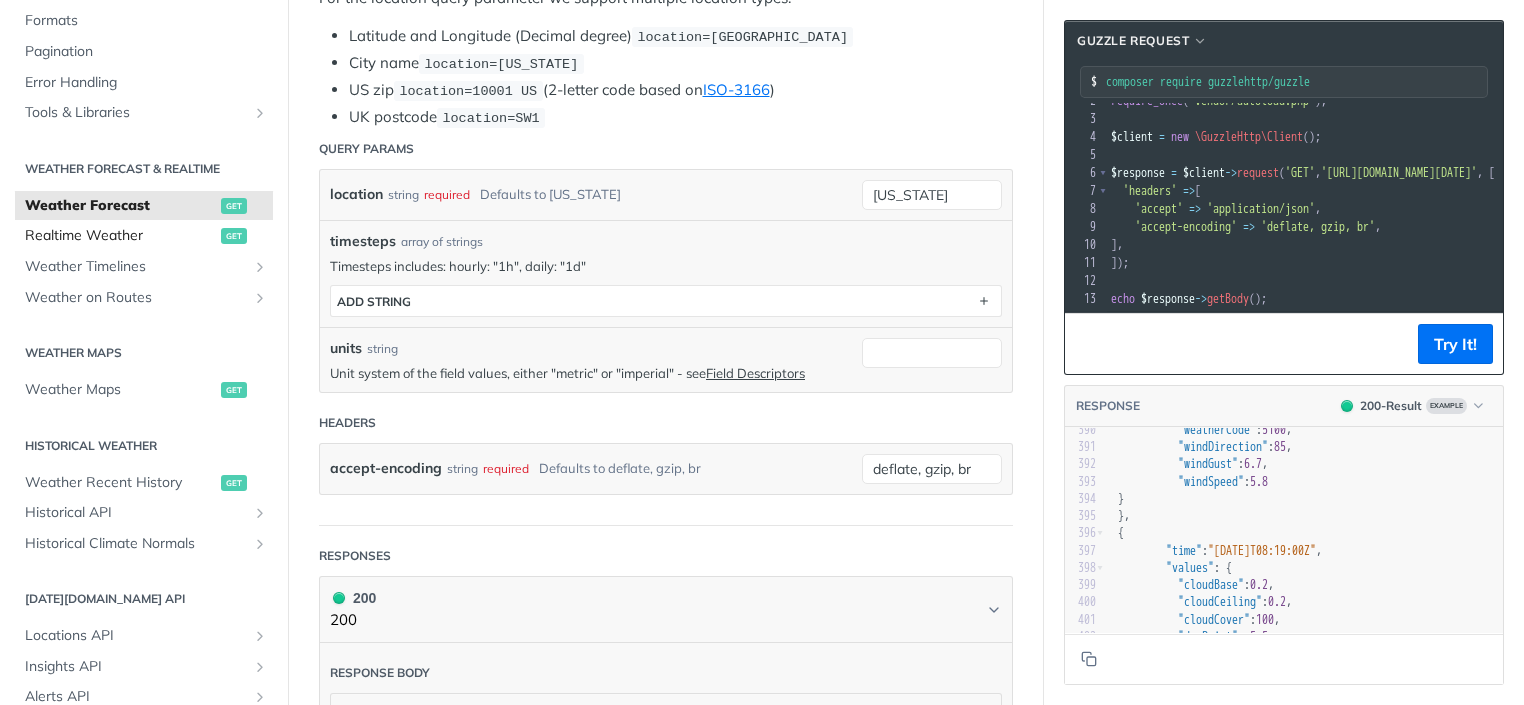 click on "Realtime Weather" at bounding box center [120, 236] 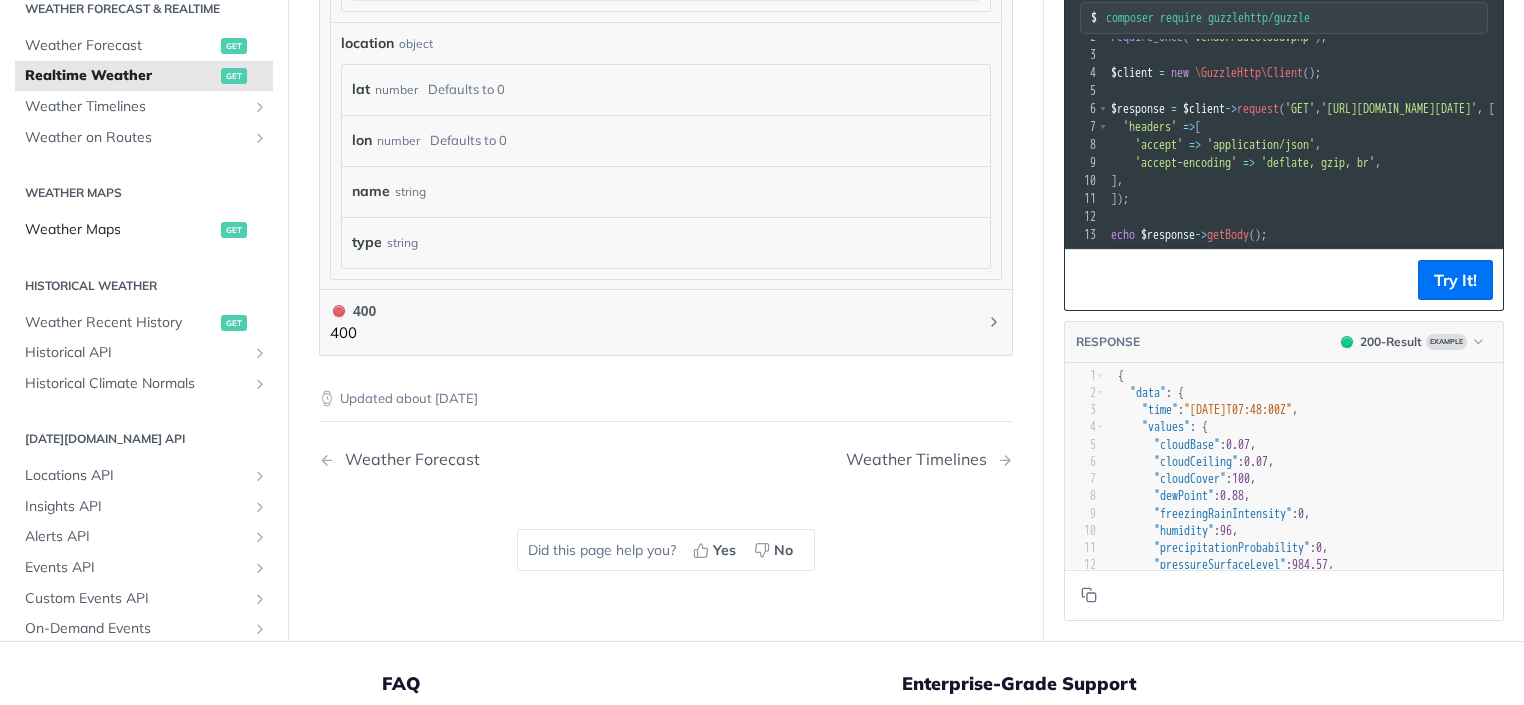 click on "Weather Maps" at bounding box center (120, 230) 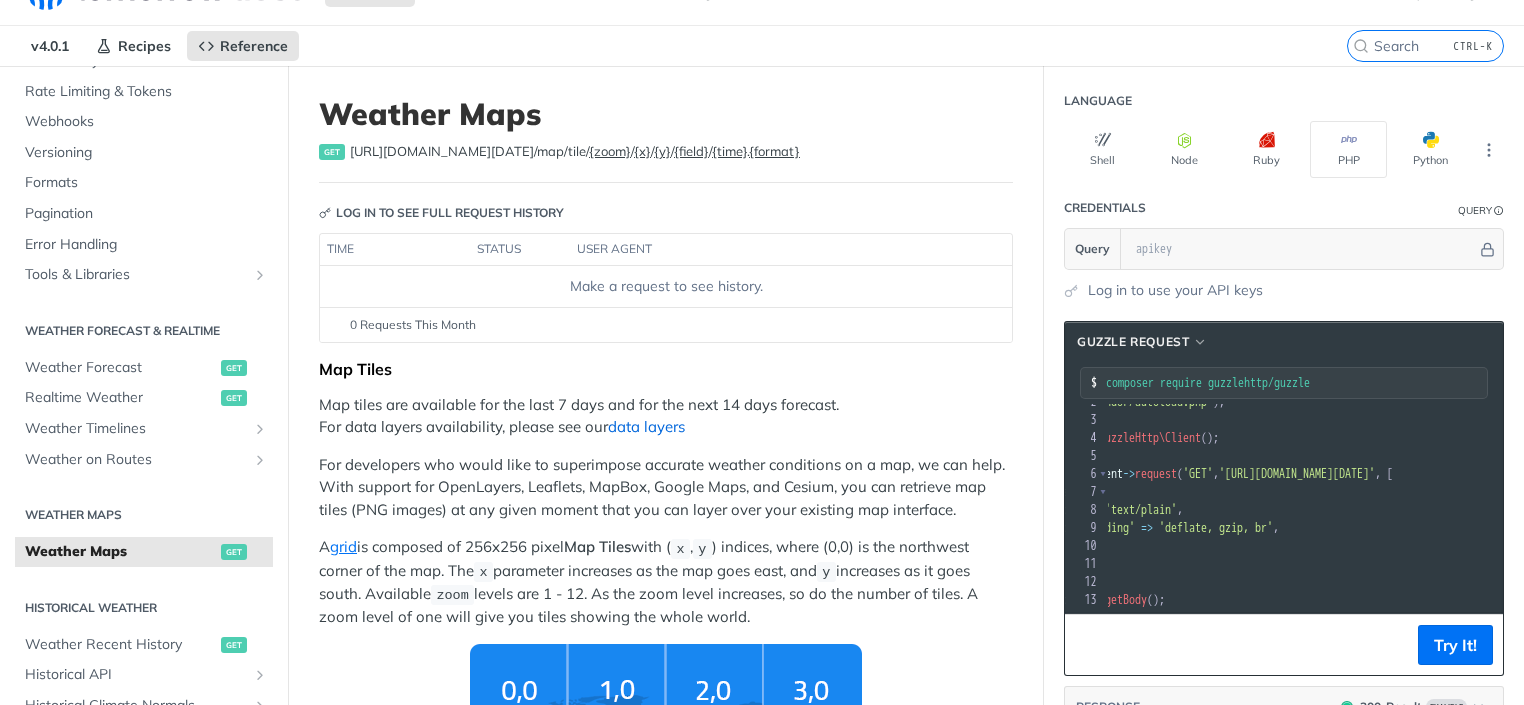 click on "data layers" at bounding box center [646, 426] 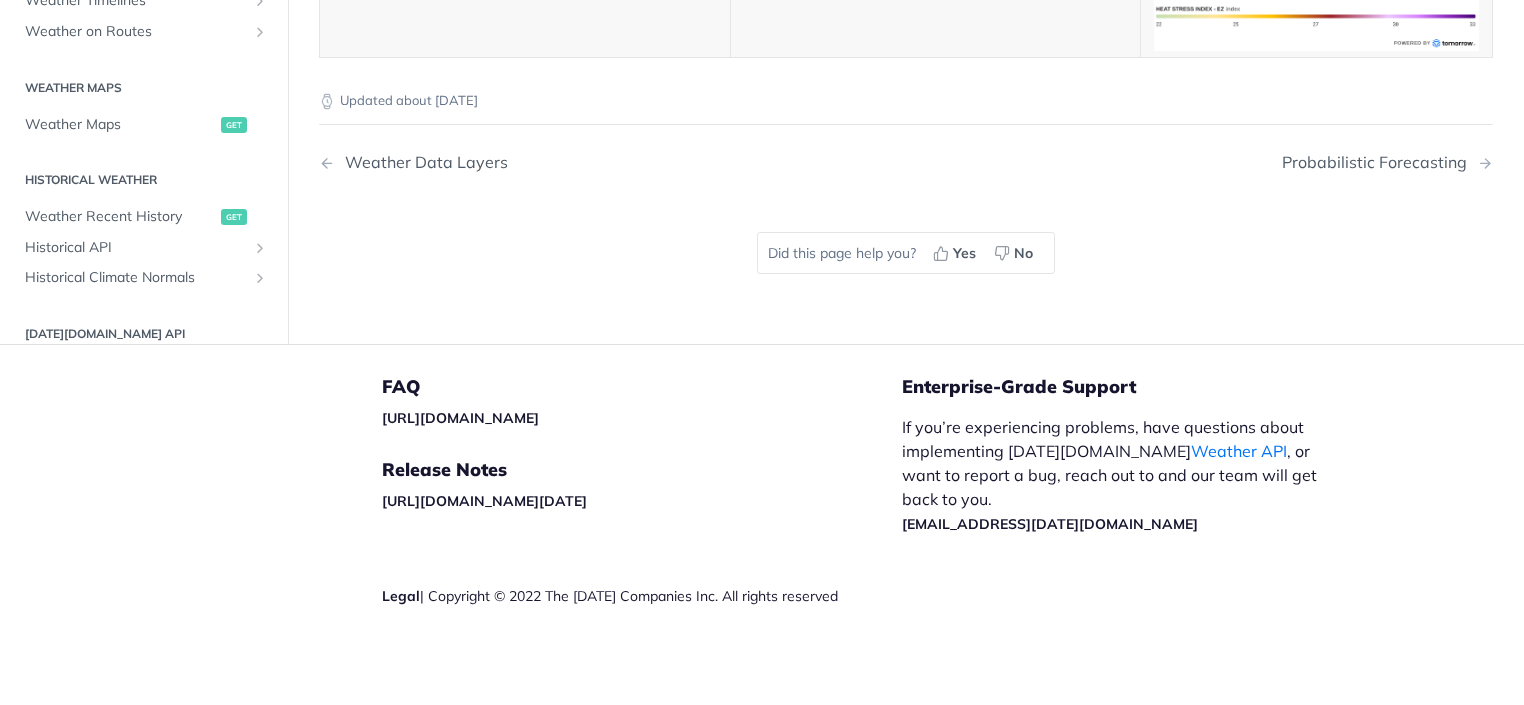 scroll, scrollTop: 9675, scrollLeft: 0, axis: vertical 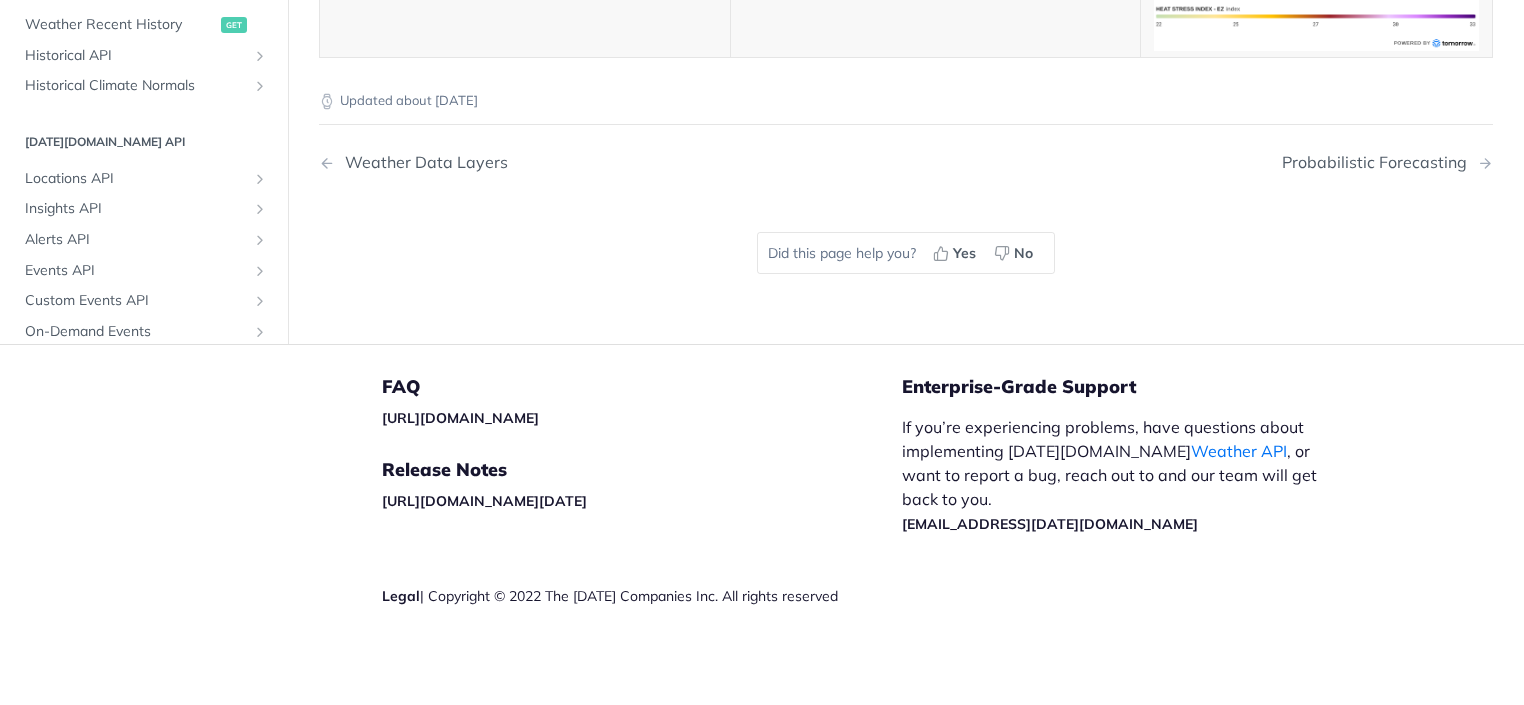 click on "Weather Timelines" at bounding box center (136, -190) 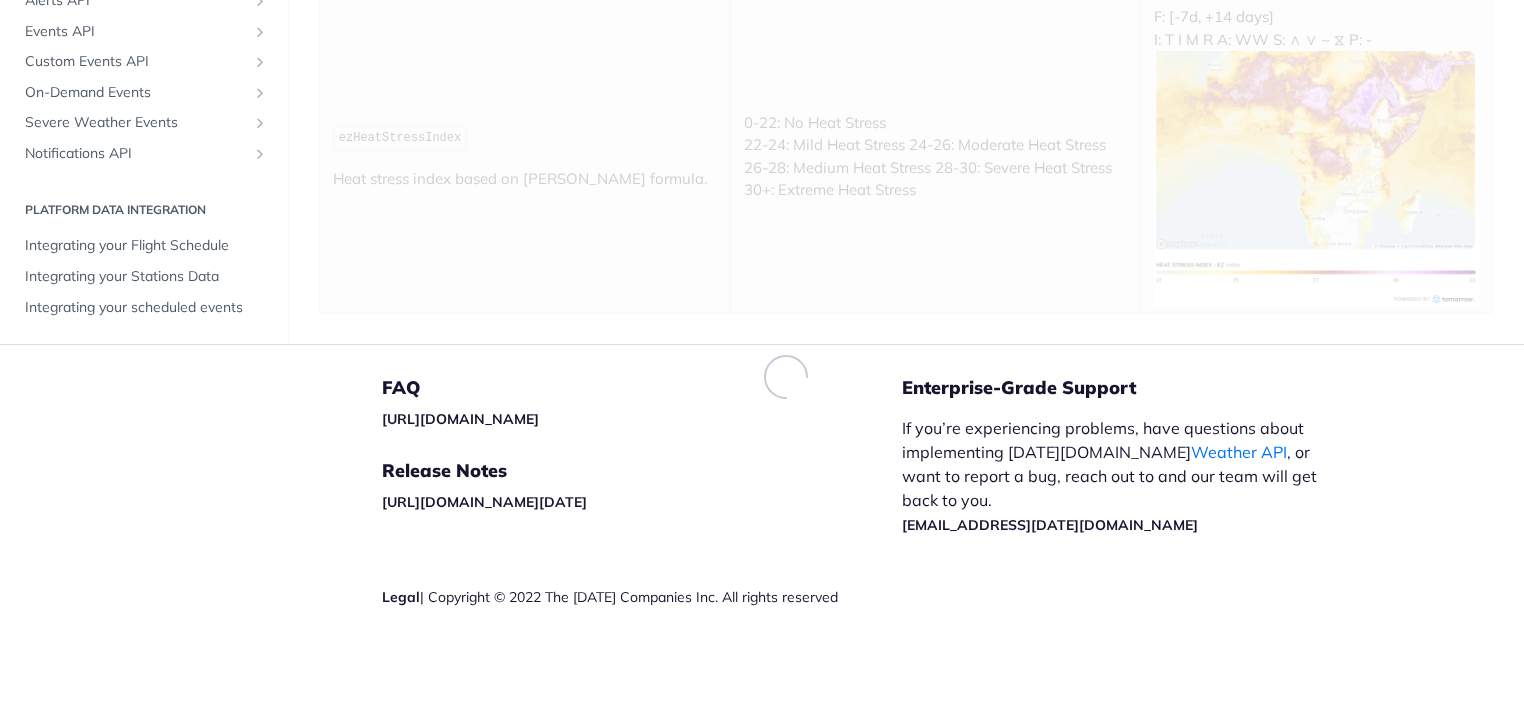 scroll, scrollTop: 0, scrollLeft: 0, axis: both 